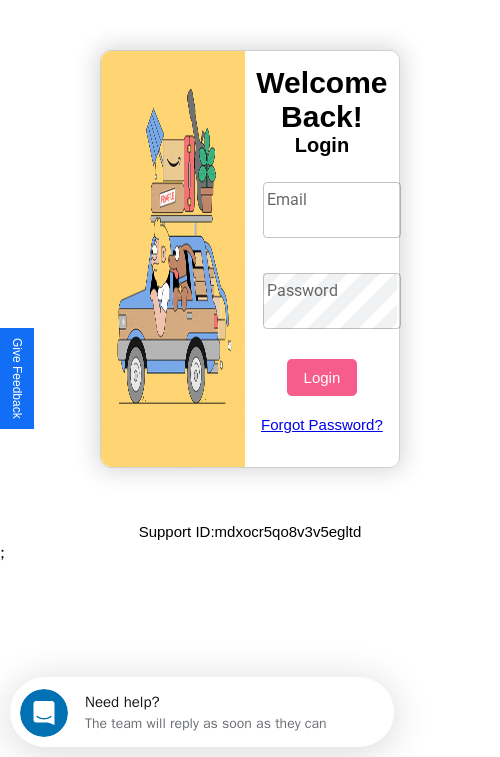 scroll, scrollTop: 0, scrollLeft: 0, axis: both 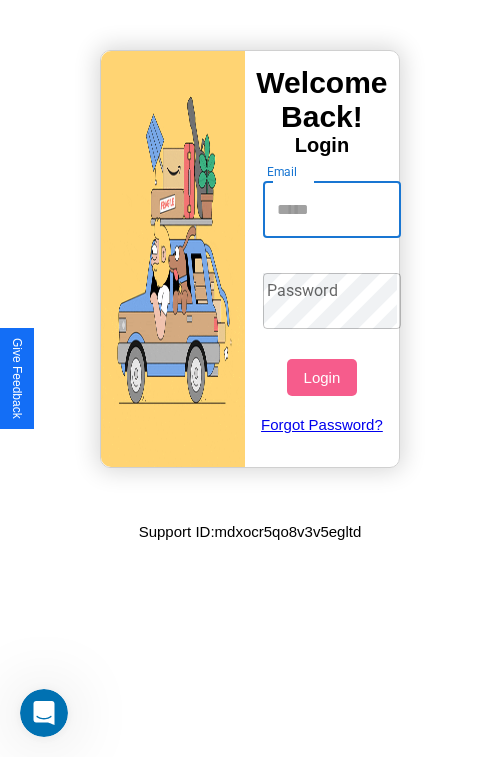 click on "Email" at bounding box center [332, 210] 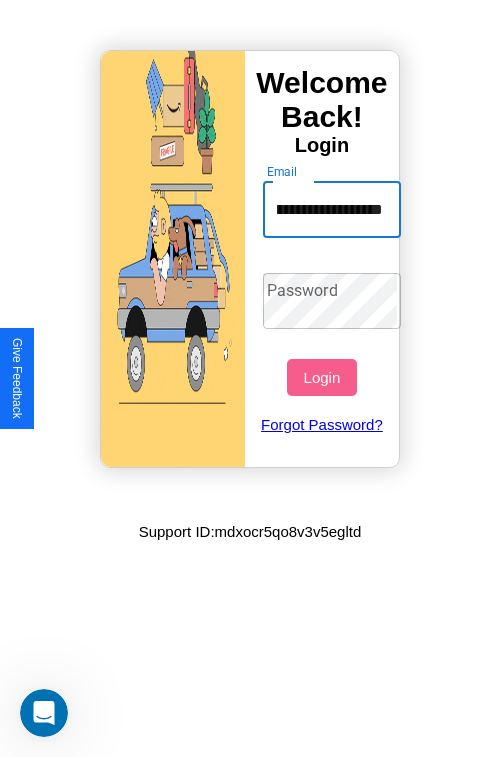 scroll, scrollTop: 0, scrollLeft: 85, axis: horizontal 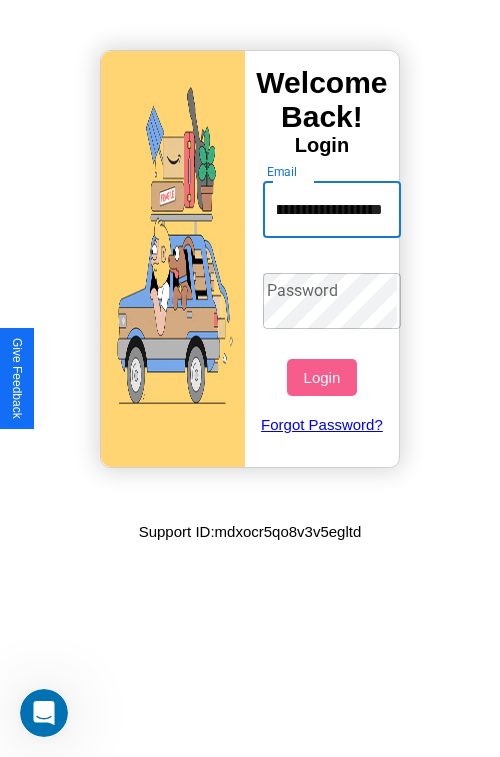 type on "**********" 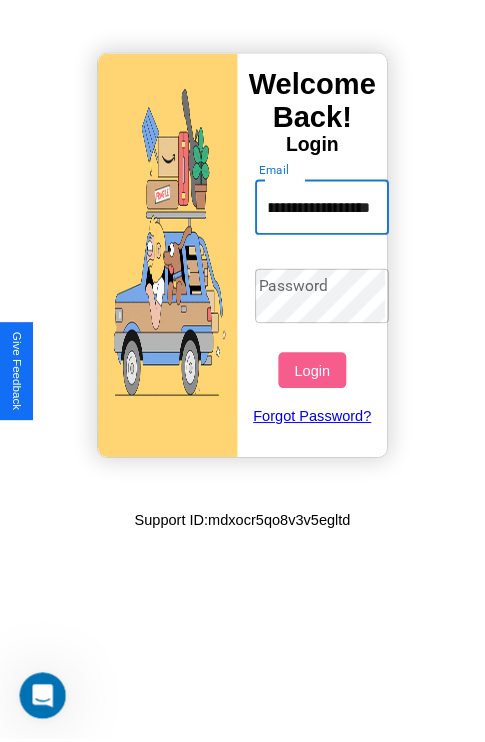 scroll, scrollTop: 0, scrollLeft: 0, axis: both 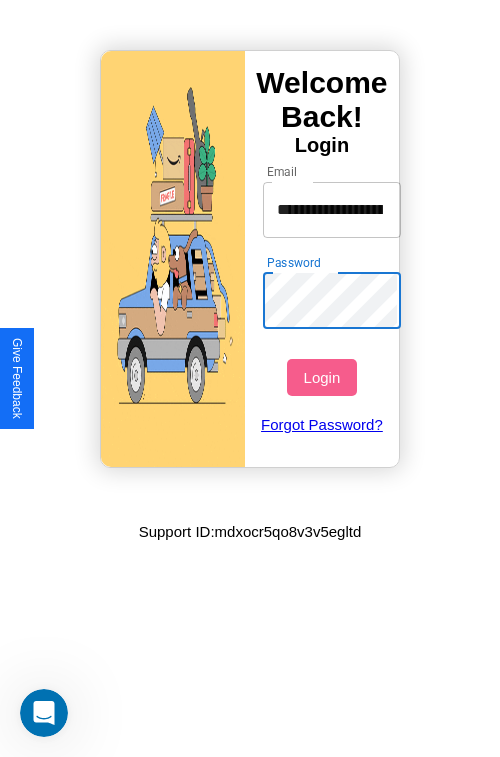 click on "Login" at bounding box center [321, 377] 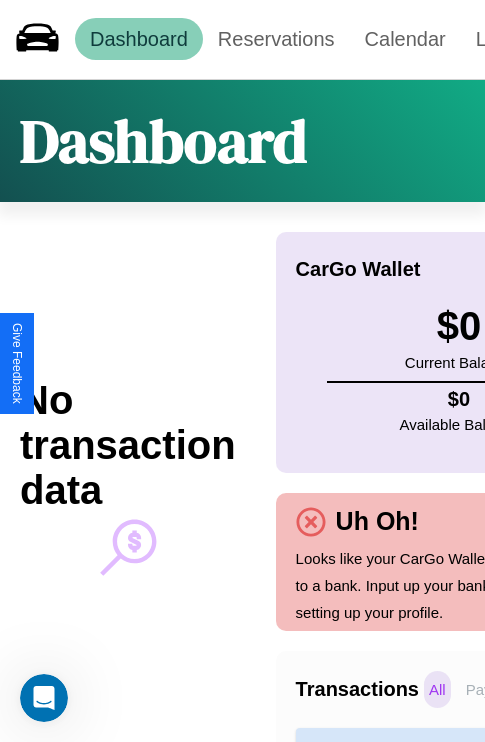 scroll, scrollTop: 0, scrollLeft: 0, axis: both 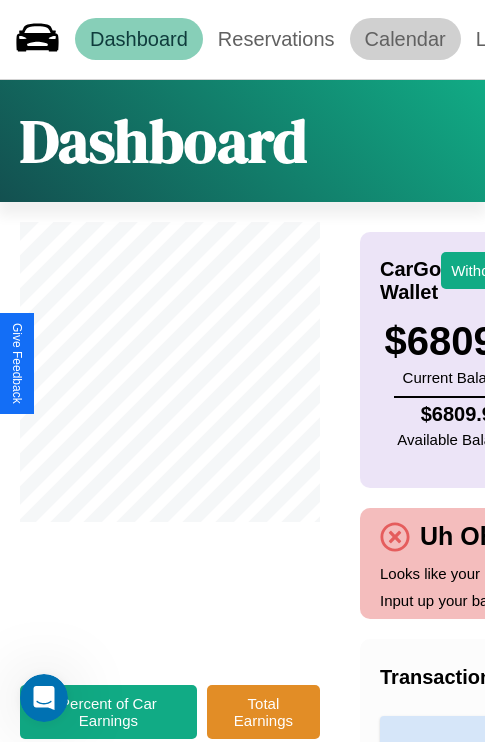 click on "Calendar" at bounding box center (405, 39) 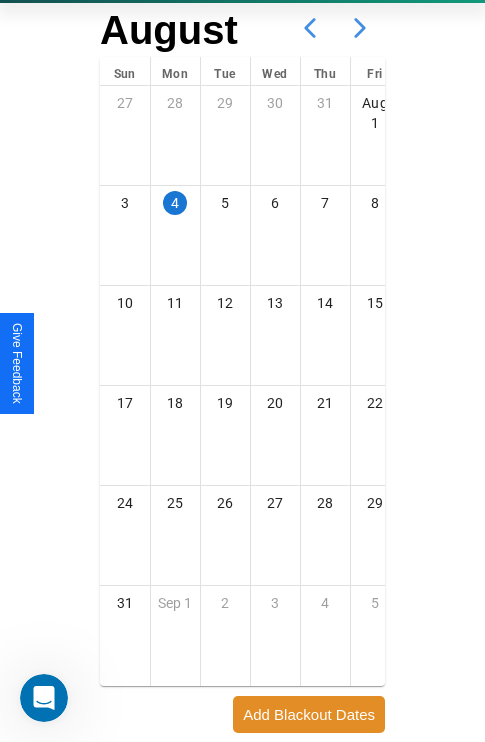 scroll, scrollTop: 242, scrollLeft: 0, axis: vertical 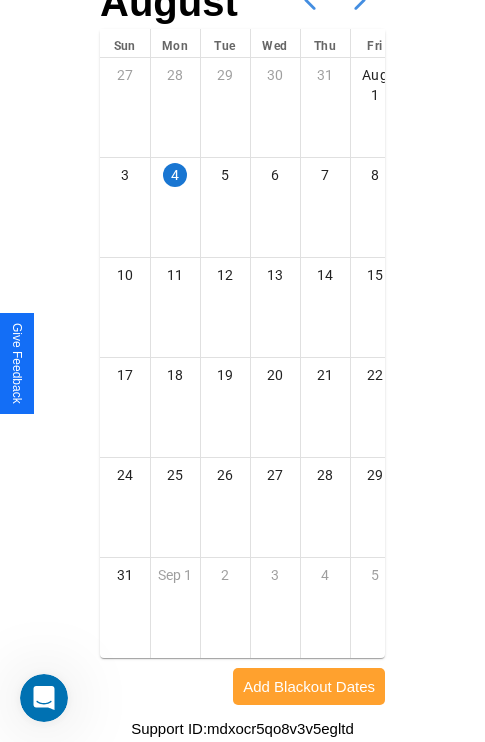 click on "Add Blackout Dates" at bounding box center [309, 686] 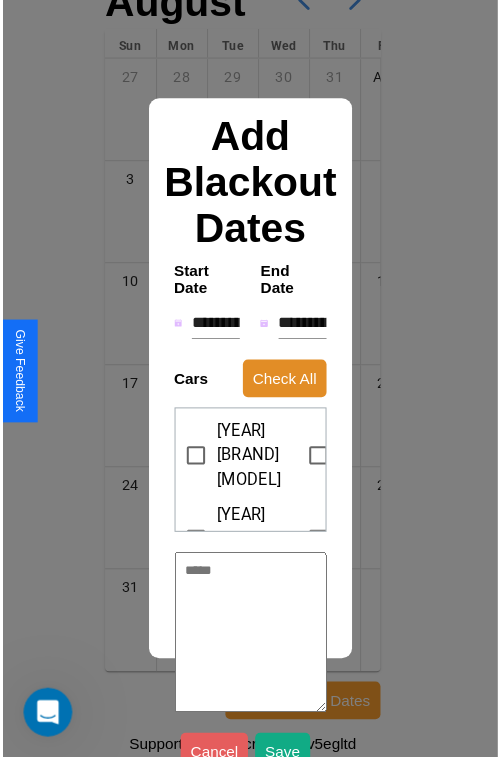 scroll, scrollTop: 227, scrollLeft: 0, axis: vertical 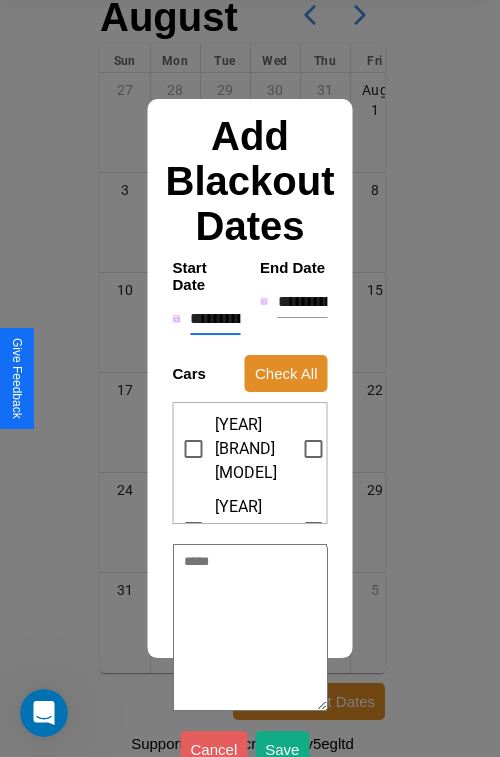 click on "**********" at bounding box center [215, 319] 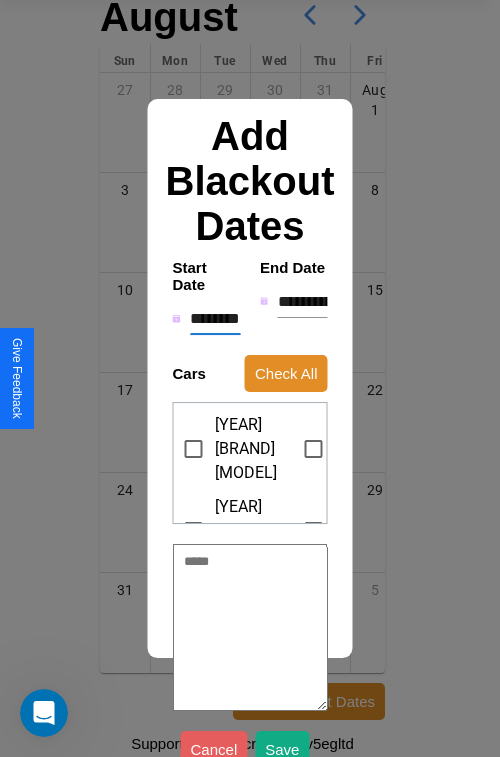 type on "*" 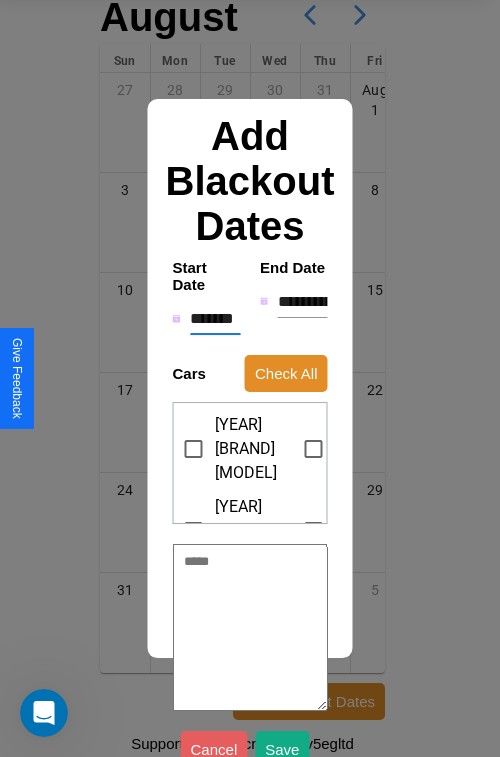 type on "*" 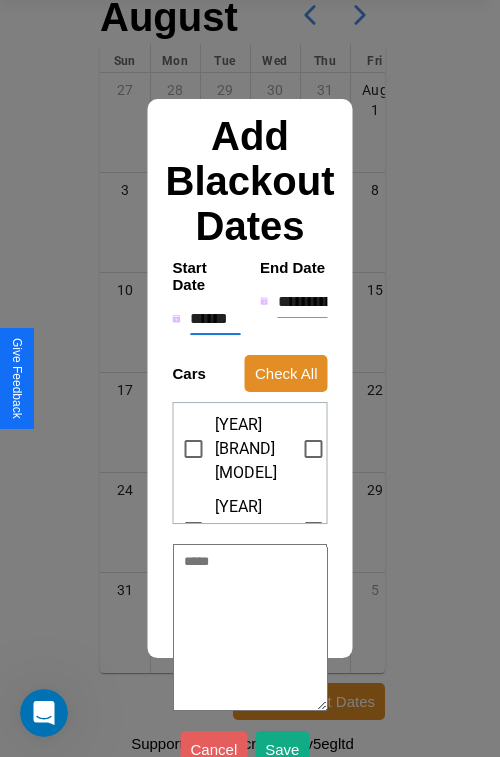 type on "*" 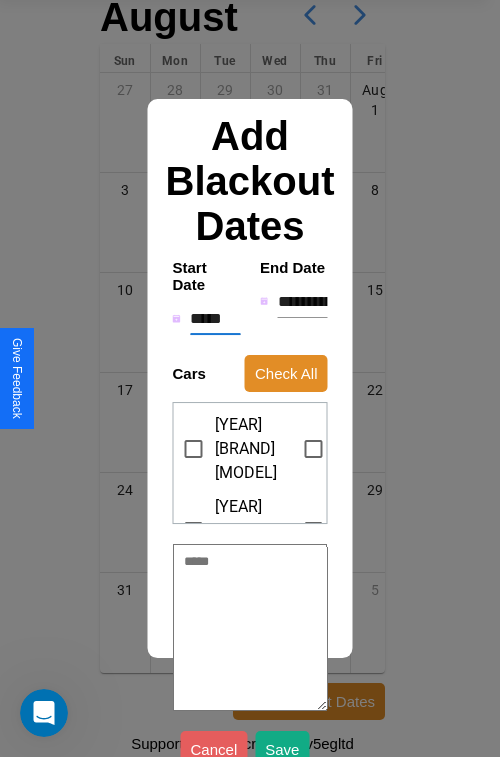 type on "*" 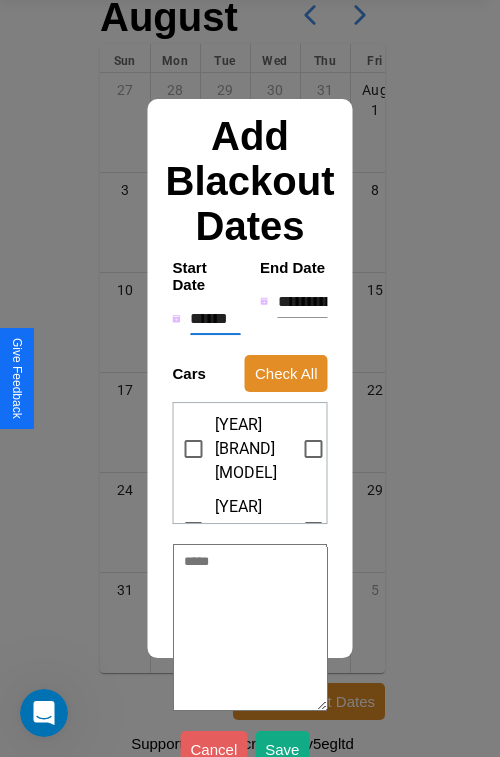 type on "*" 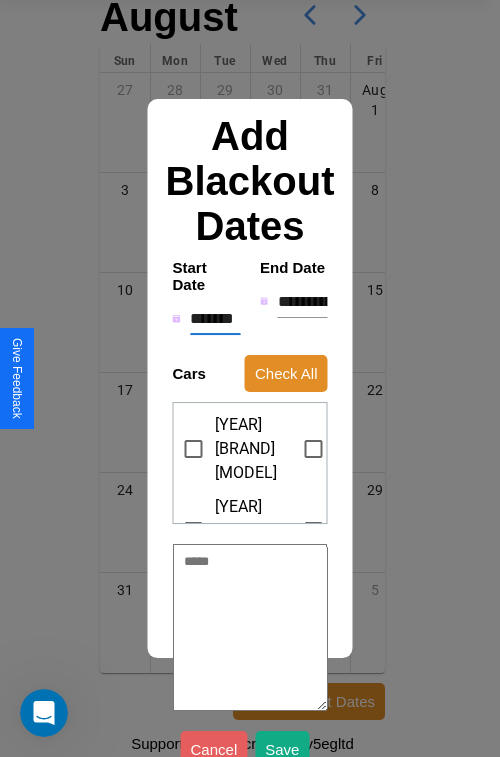 type on "*" 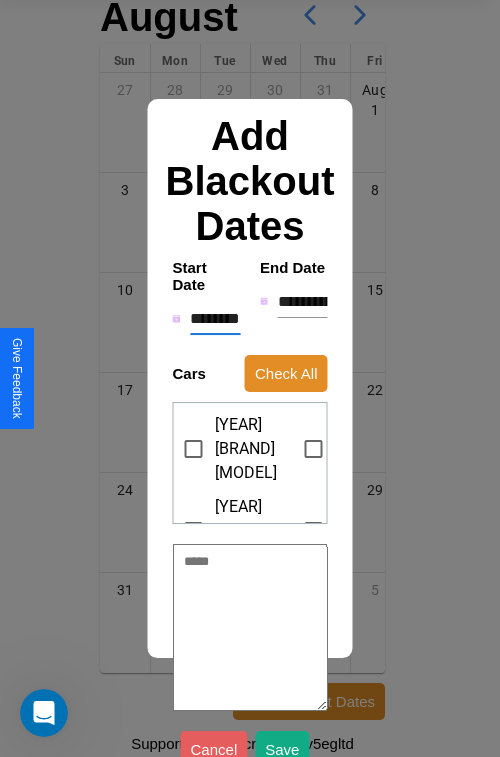 type on "*" 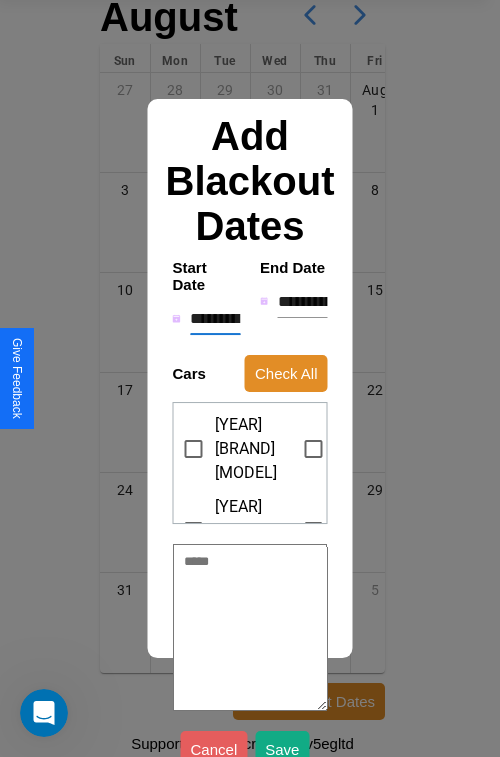 type on "*" 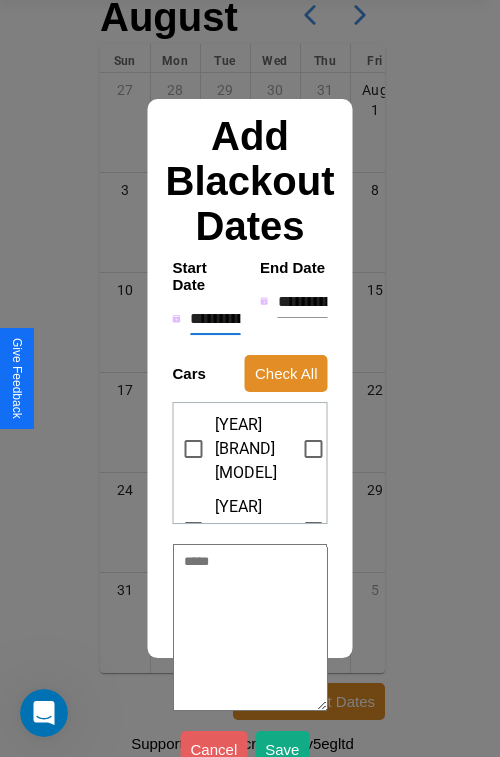 type on "*" 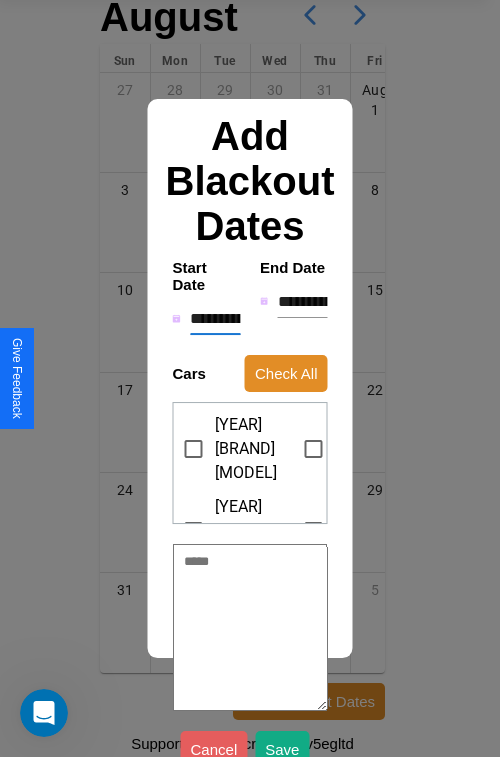 type on "*" 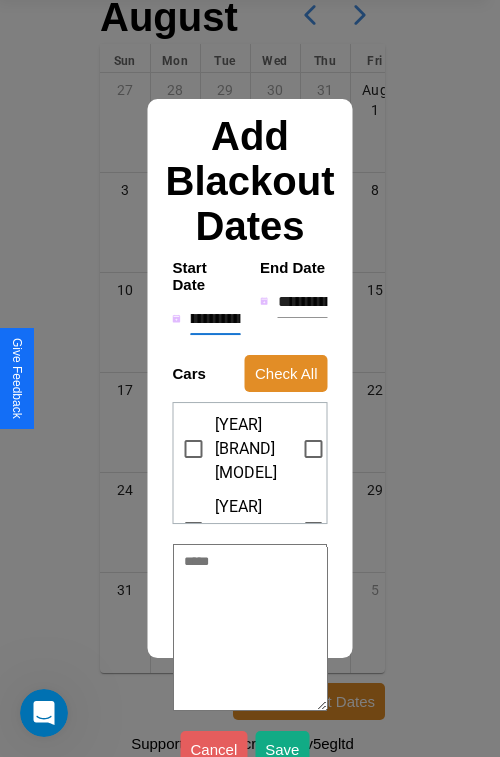 type on "**********" 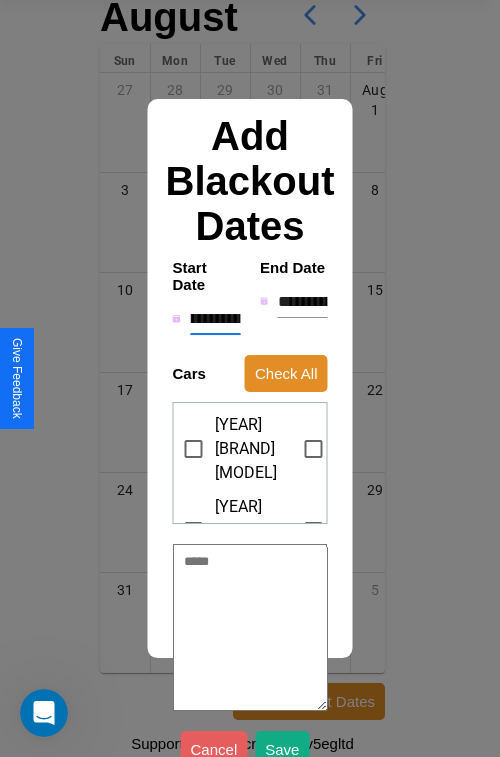 type on "*" 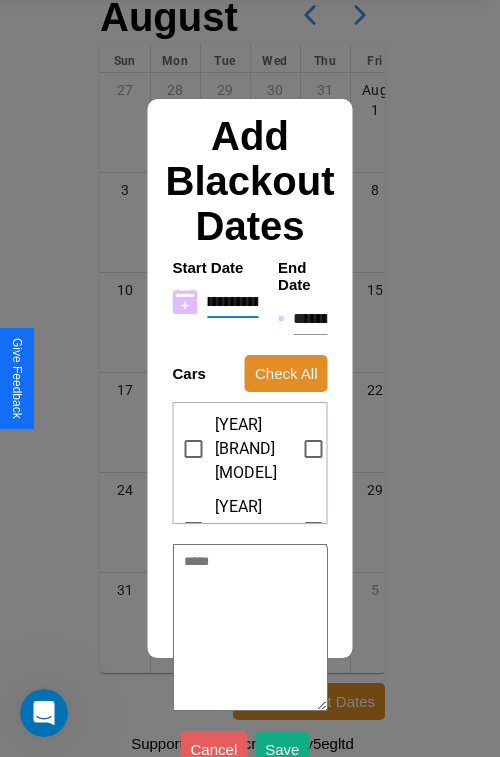 type on "**********" 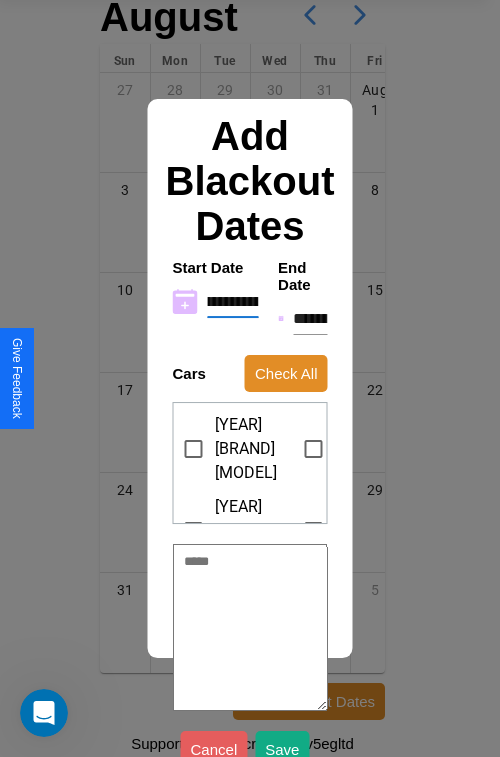 type on "*" 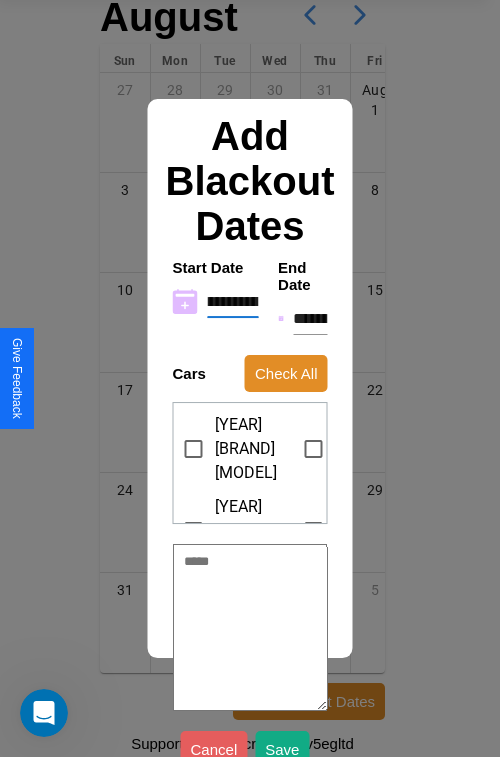 type on "**********" 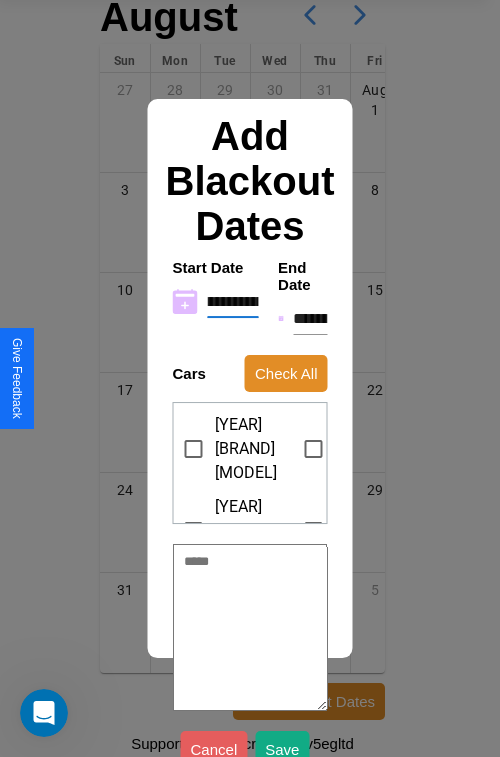 type on "*" 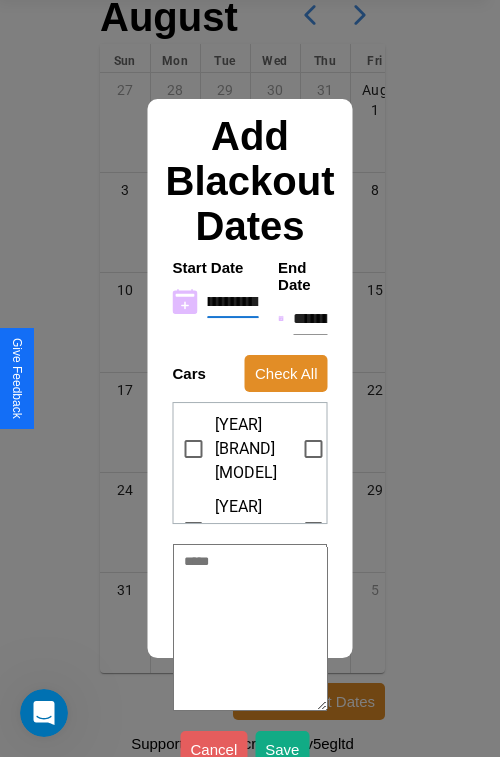 type on "**********" 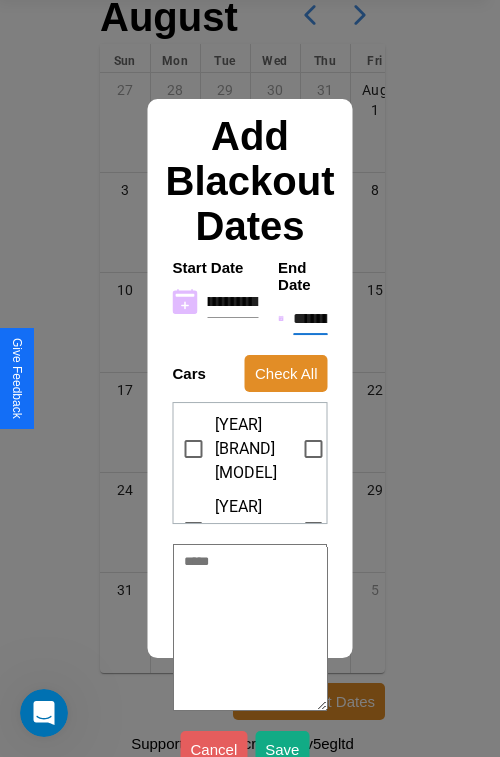 scroll, scrollTop: 0, scrollLeft: 0, axis: both 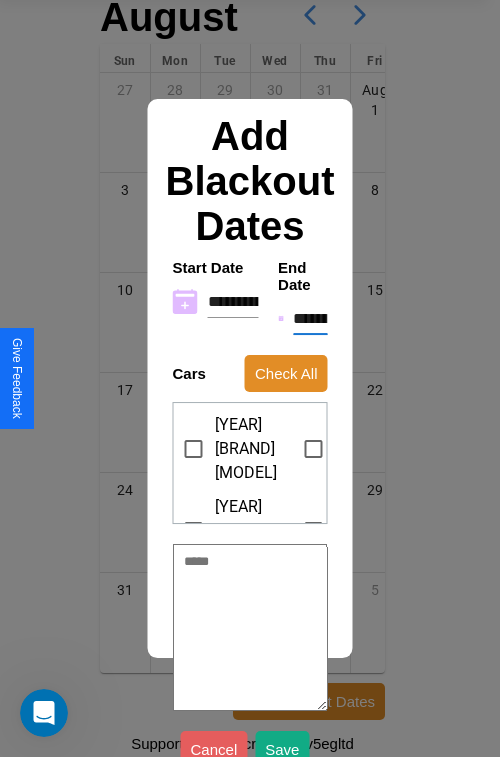 click on "**********" at bounding box center [310, 319] 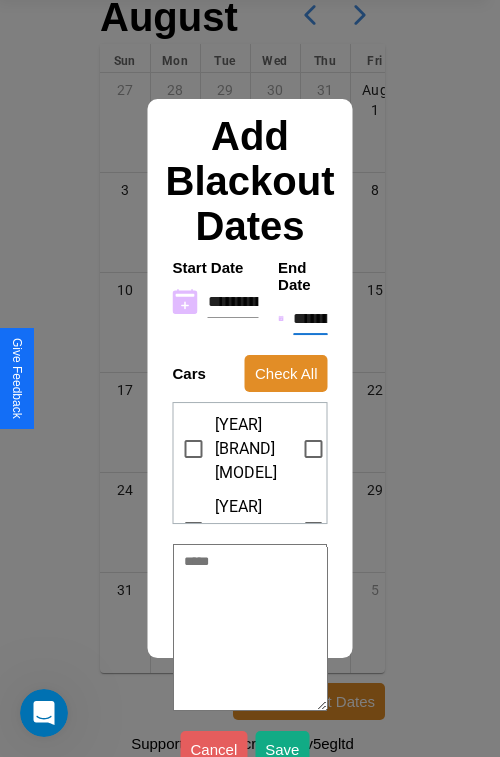 type on "*" 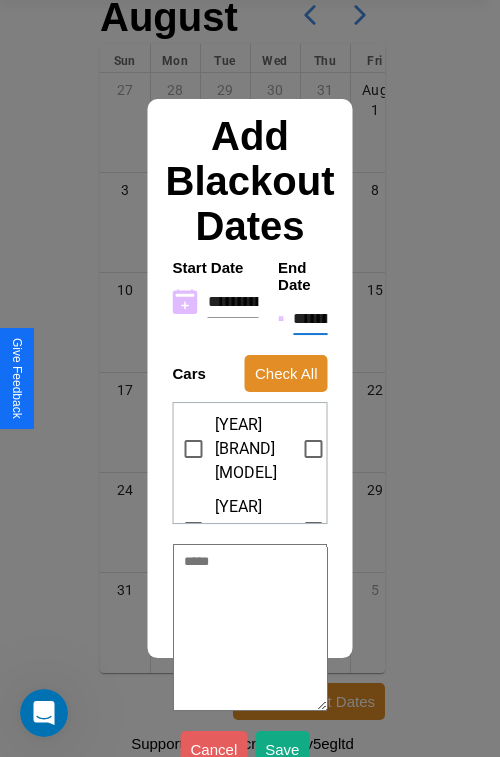 type on "*" 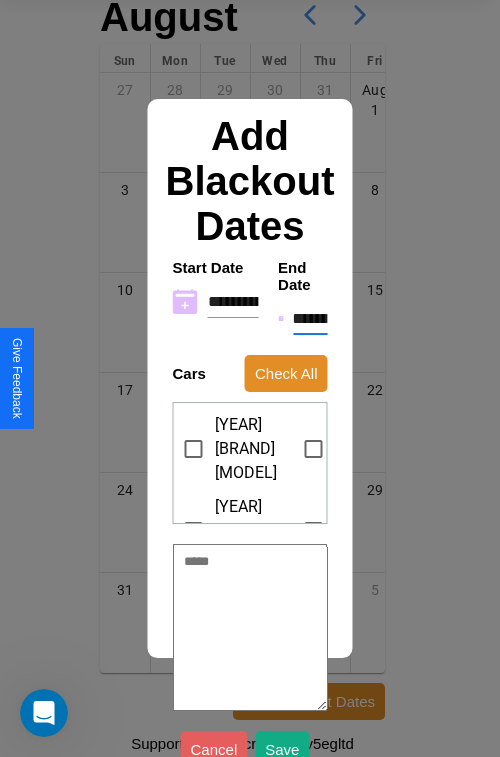 type on "**********" 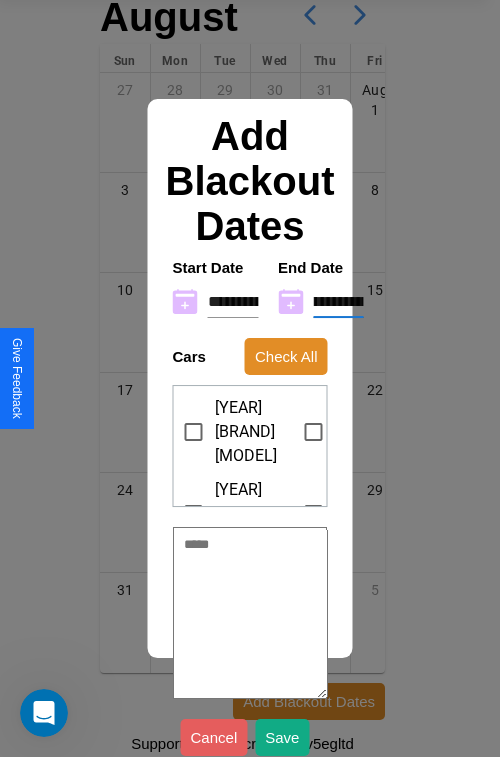 type on "**********" 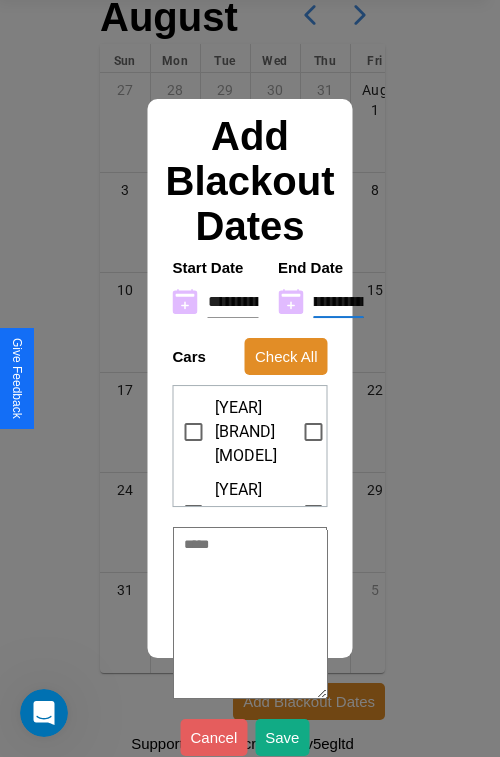 type on "*" 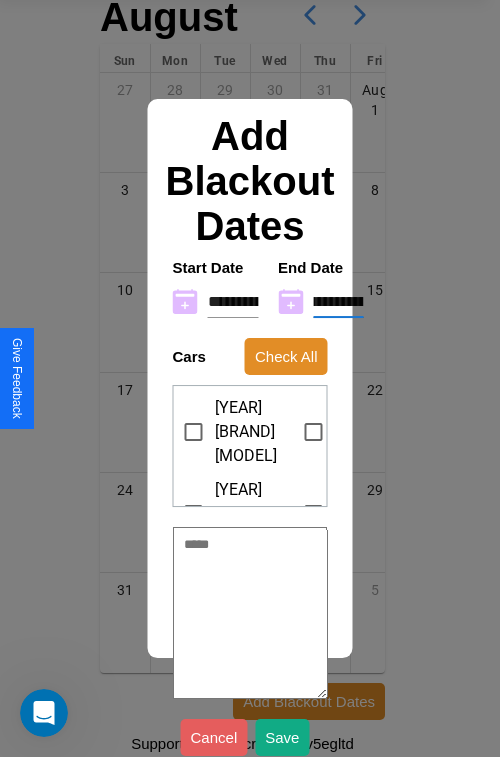 type on "**********" 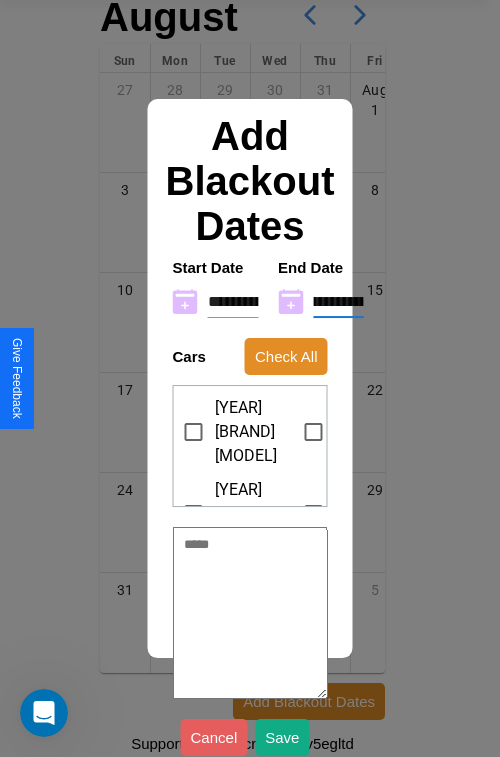 type on "**********" 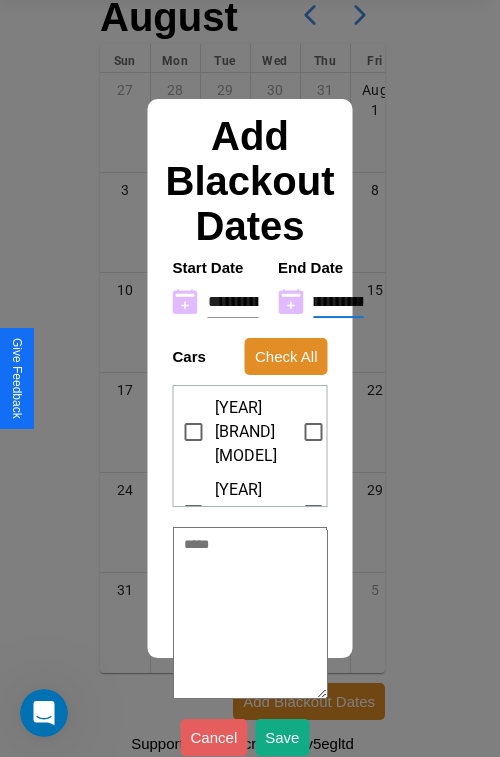 scroll, scrollTop: 126, scrollLeft: 48, axis: both 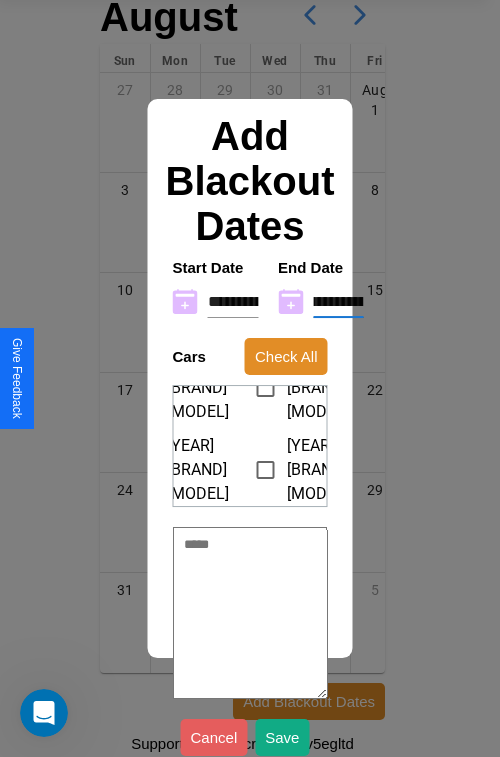 type on "**********" 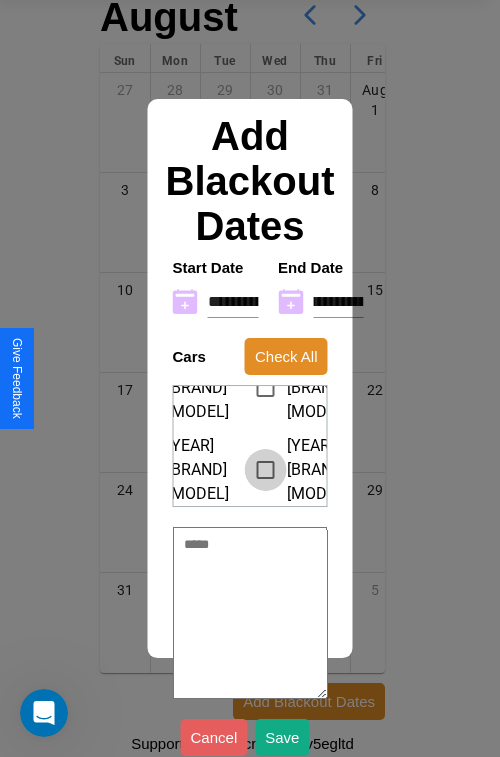 scroll, scrollTop: 0, scrollLeft: 0, axis: both 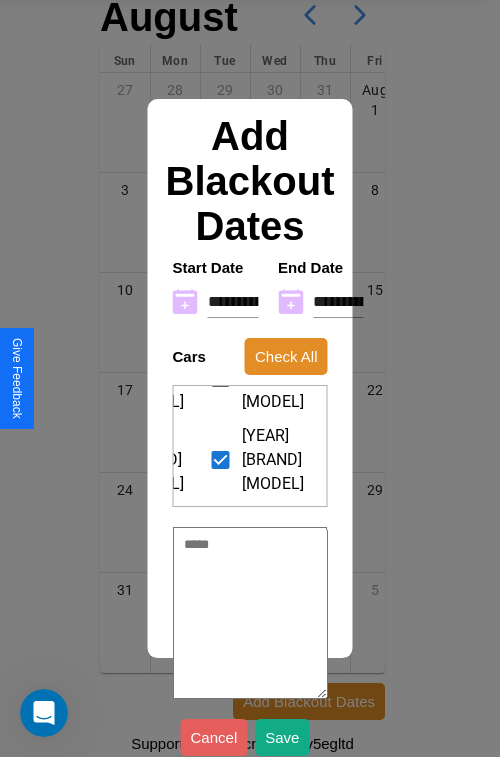 type on "*" 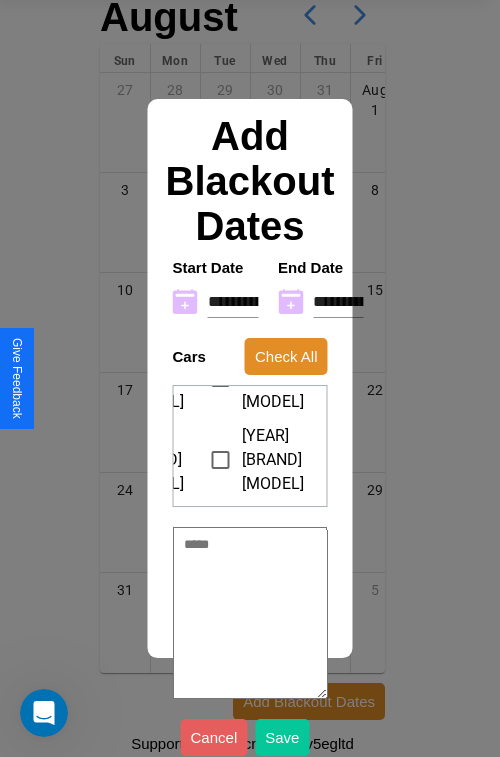 click on "Save" at bounding box center (282, 737) 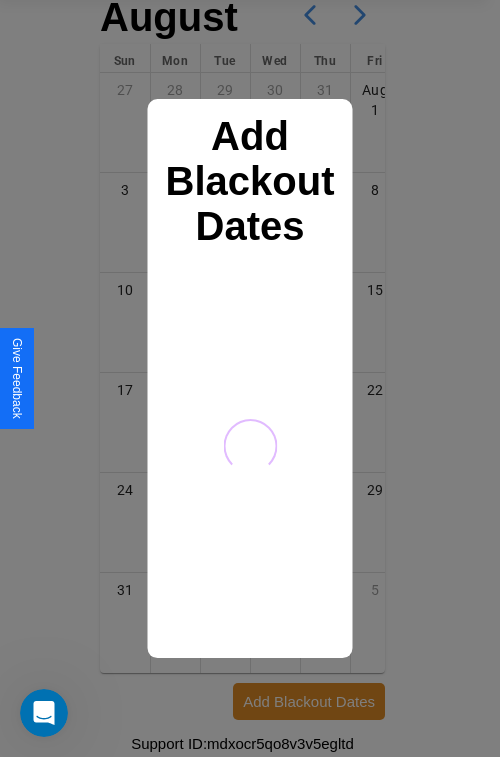 click at bounding box center (250, 378) 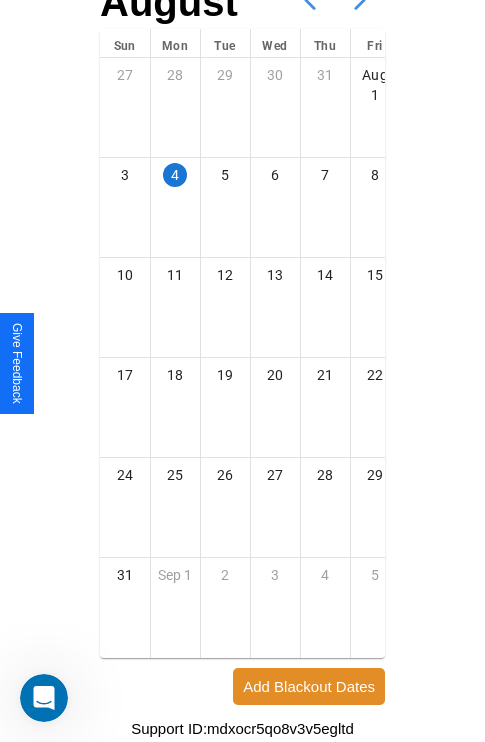 click 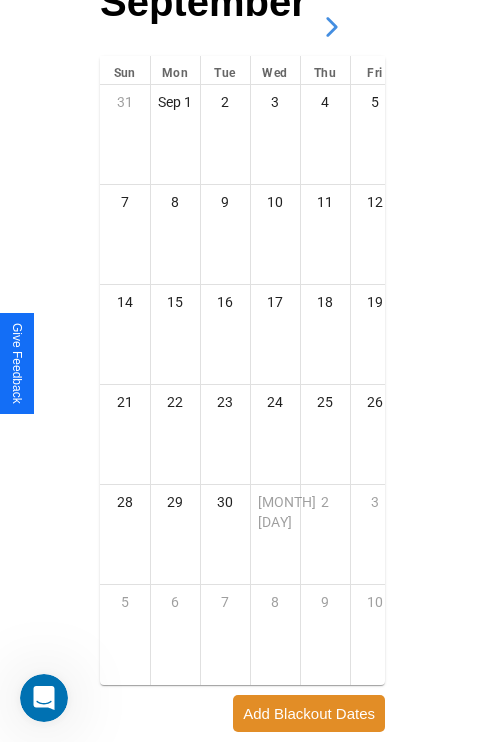 click 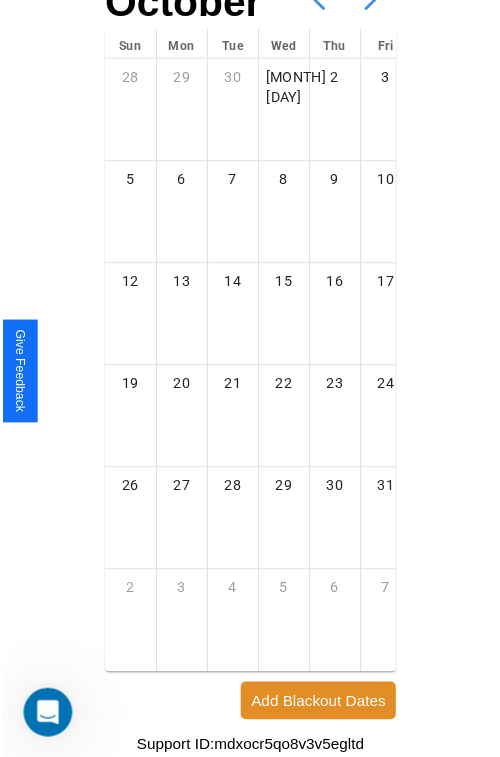 scroll, scrollTop: 0, scrollLeft: 0, axis: both 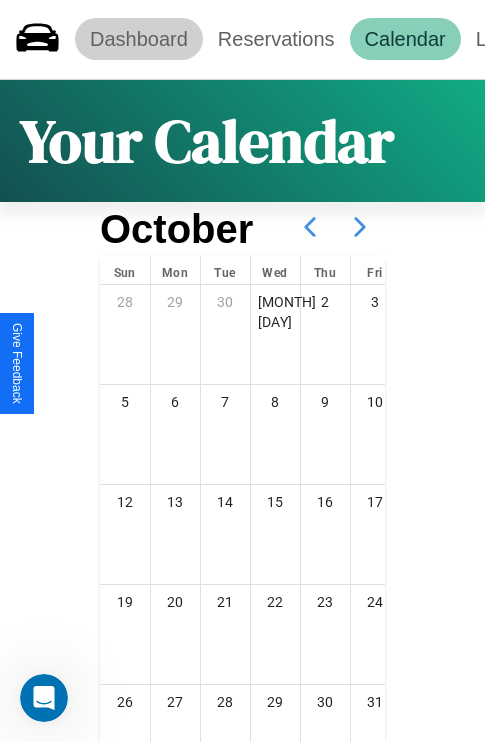 click on "Dashboard" at bounding box center (139, 39) 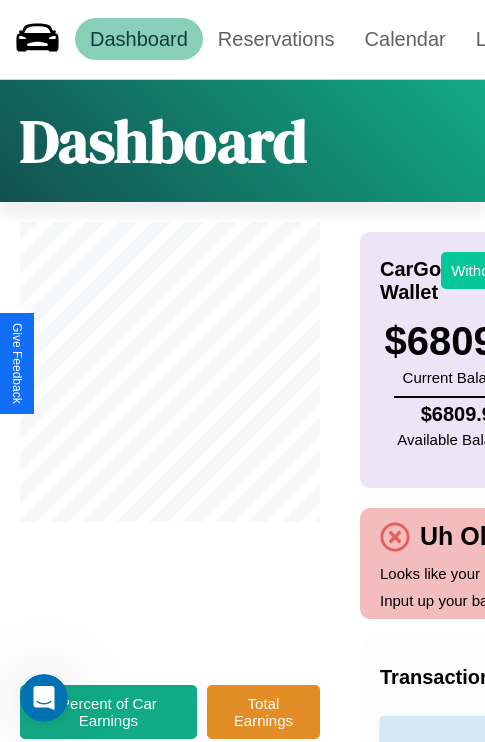 click on "Withdraw" at bounding box center (482, 270) 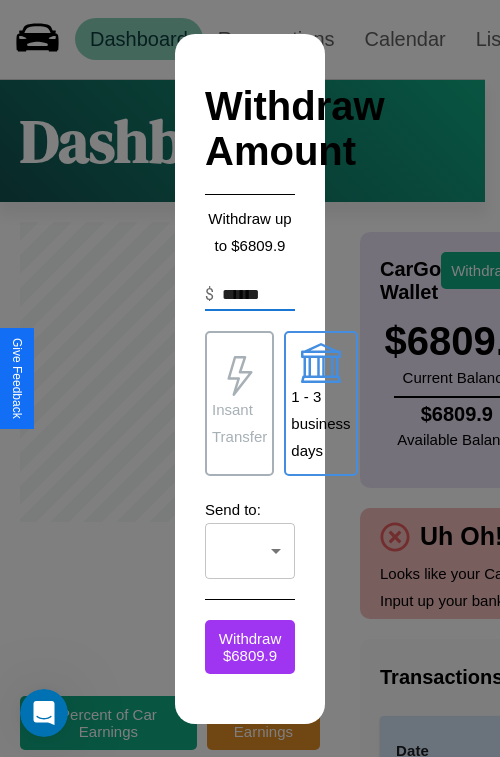 click on "Insant Transfer" at bounding box center (239, 423) 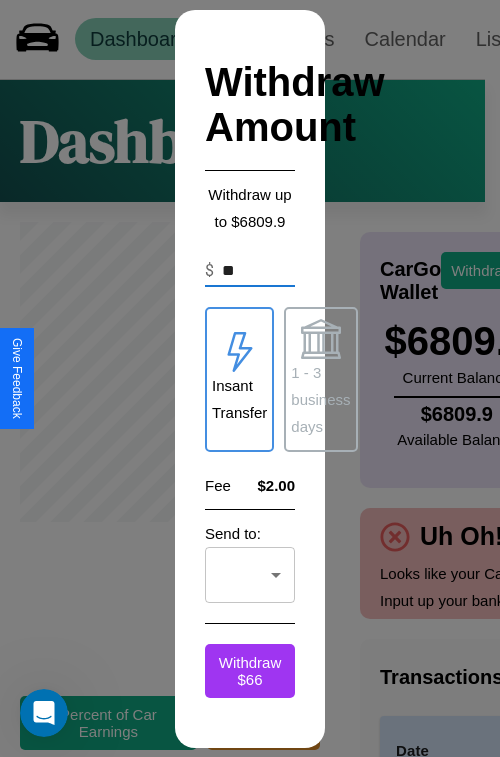 type on "*" 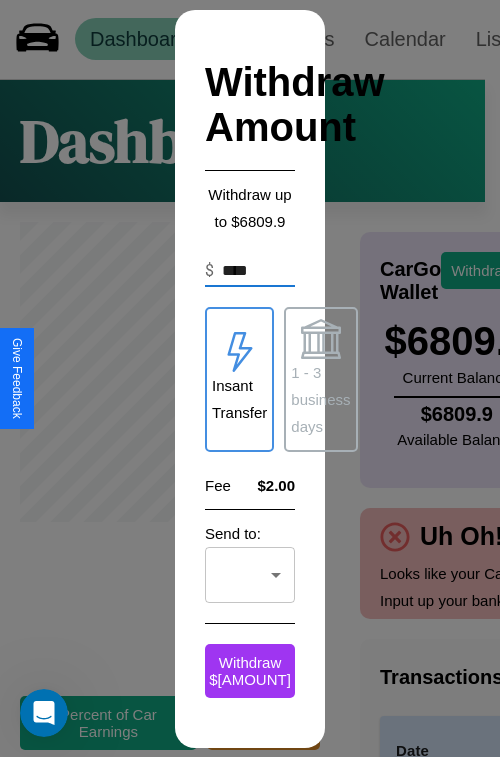type on "****" 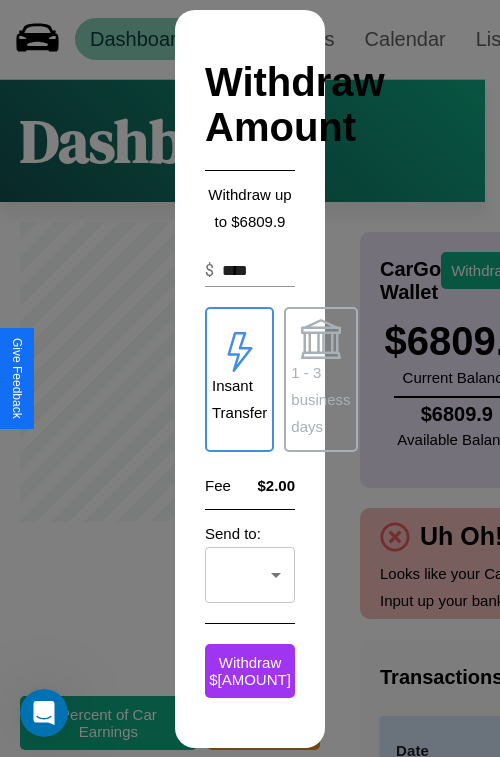 click on "1 - 3 business days" at bounding box center [320, 399] 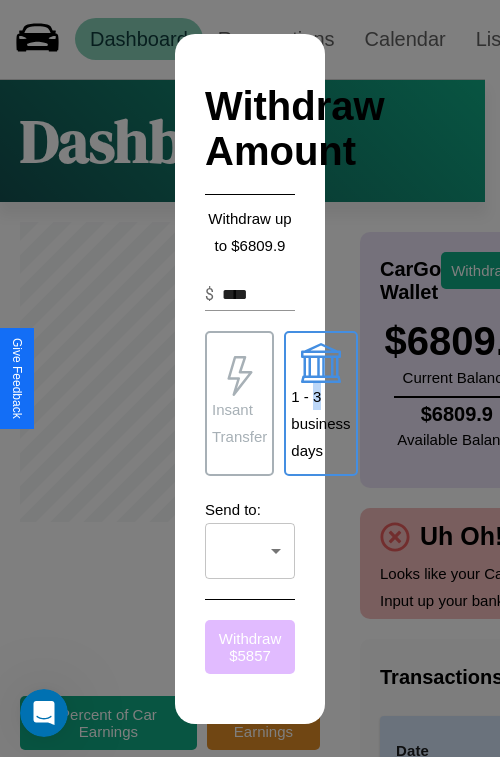 click on "Withdraw $ [AMOUNT]" at bounding box center (250, 647) 